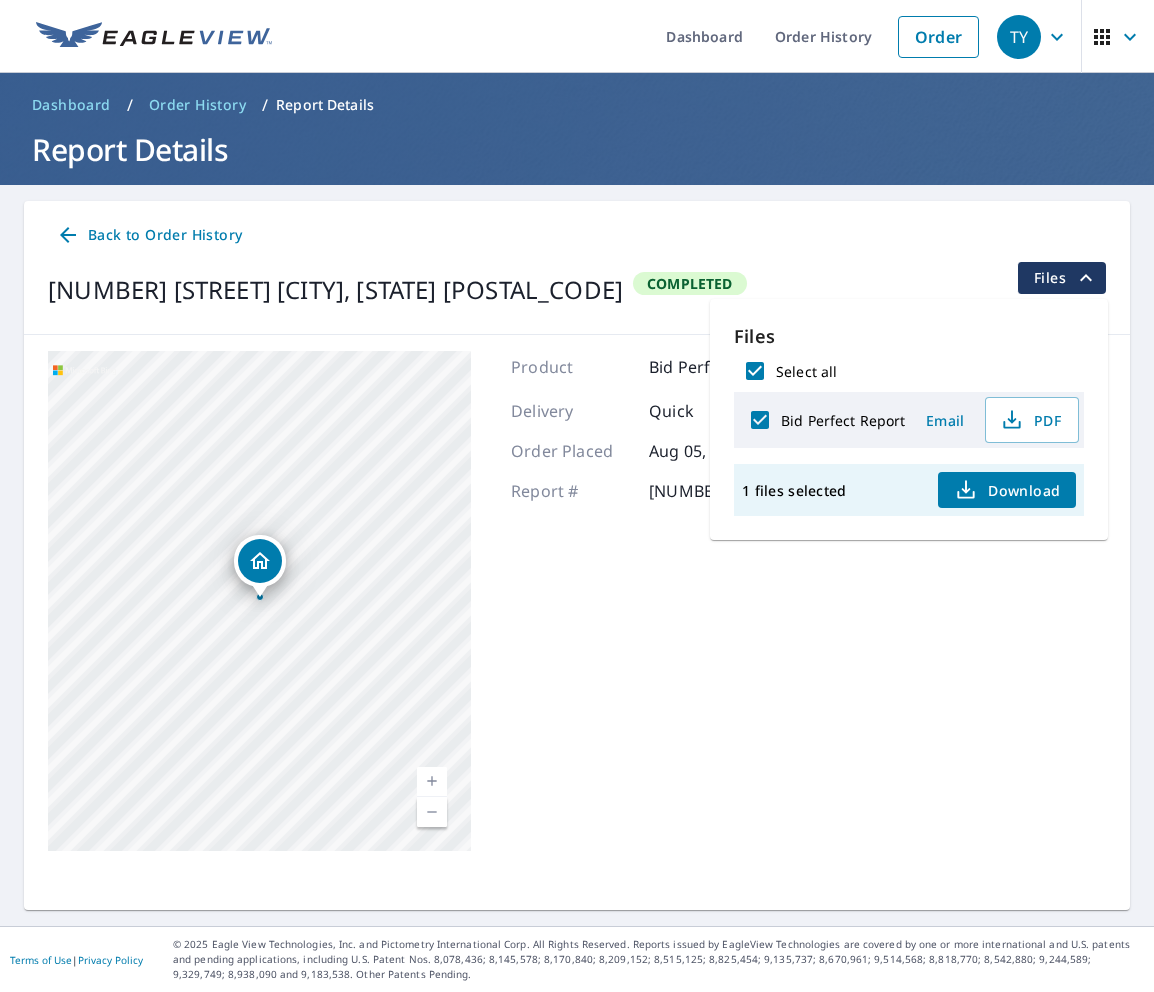 scroll, scrollTop: 0, scrollLeft: 0, axis: both 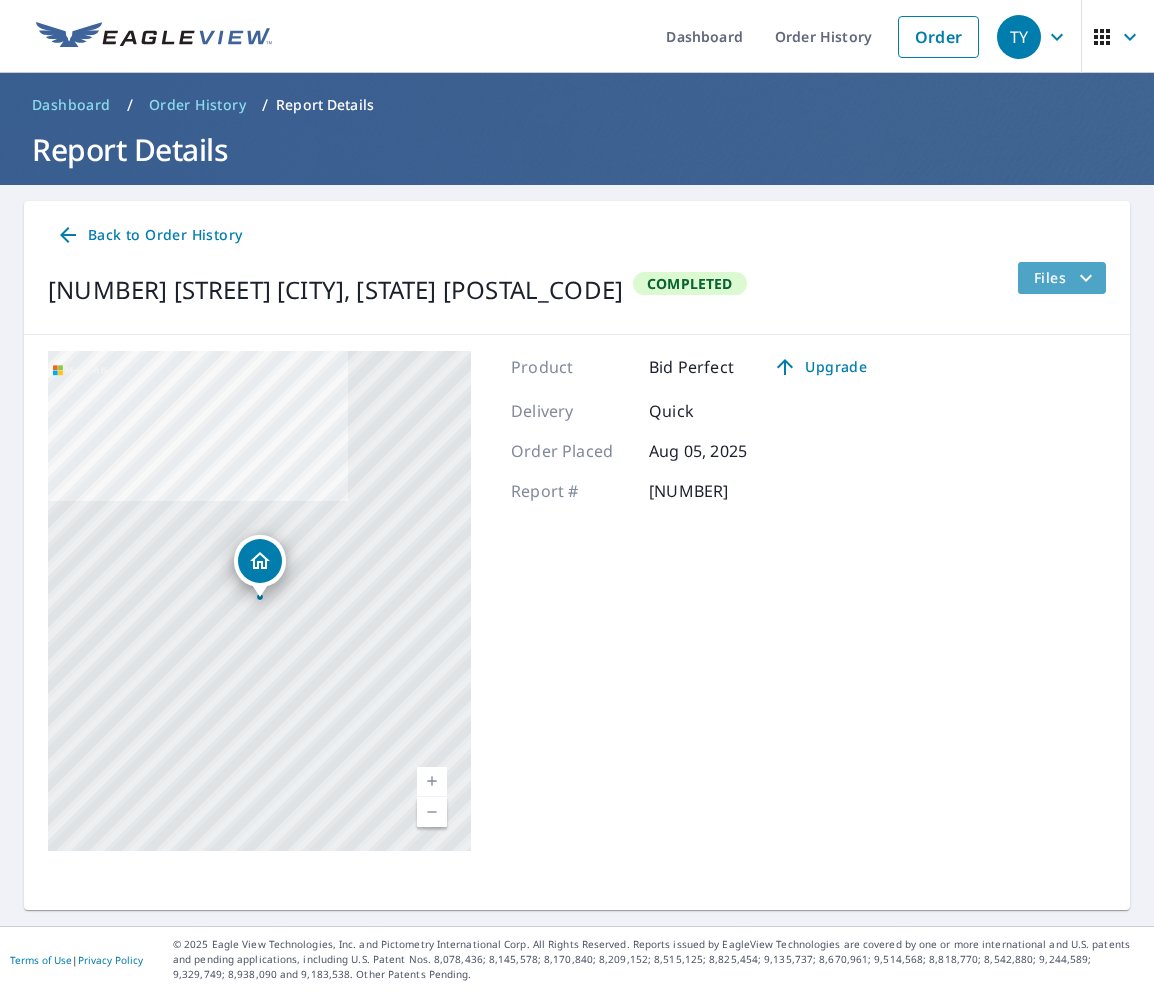 click 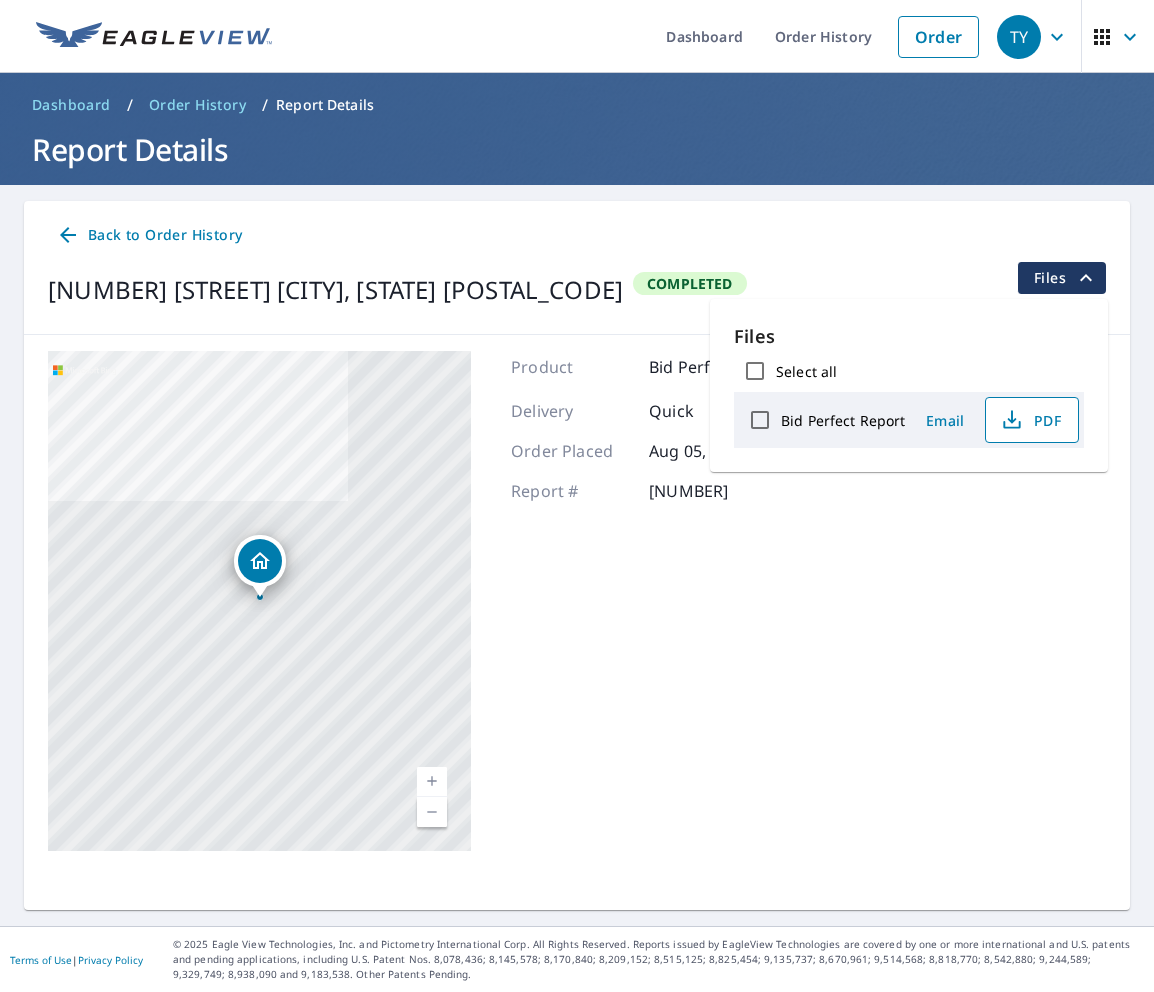 click 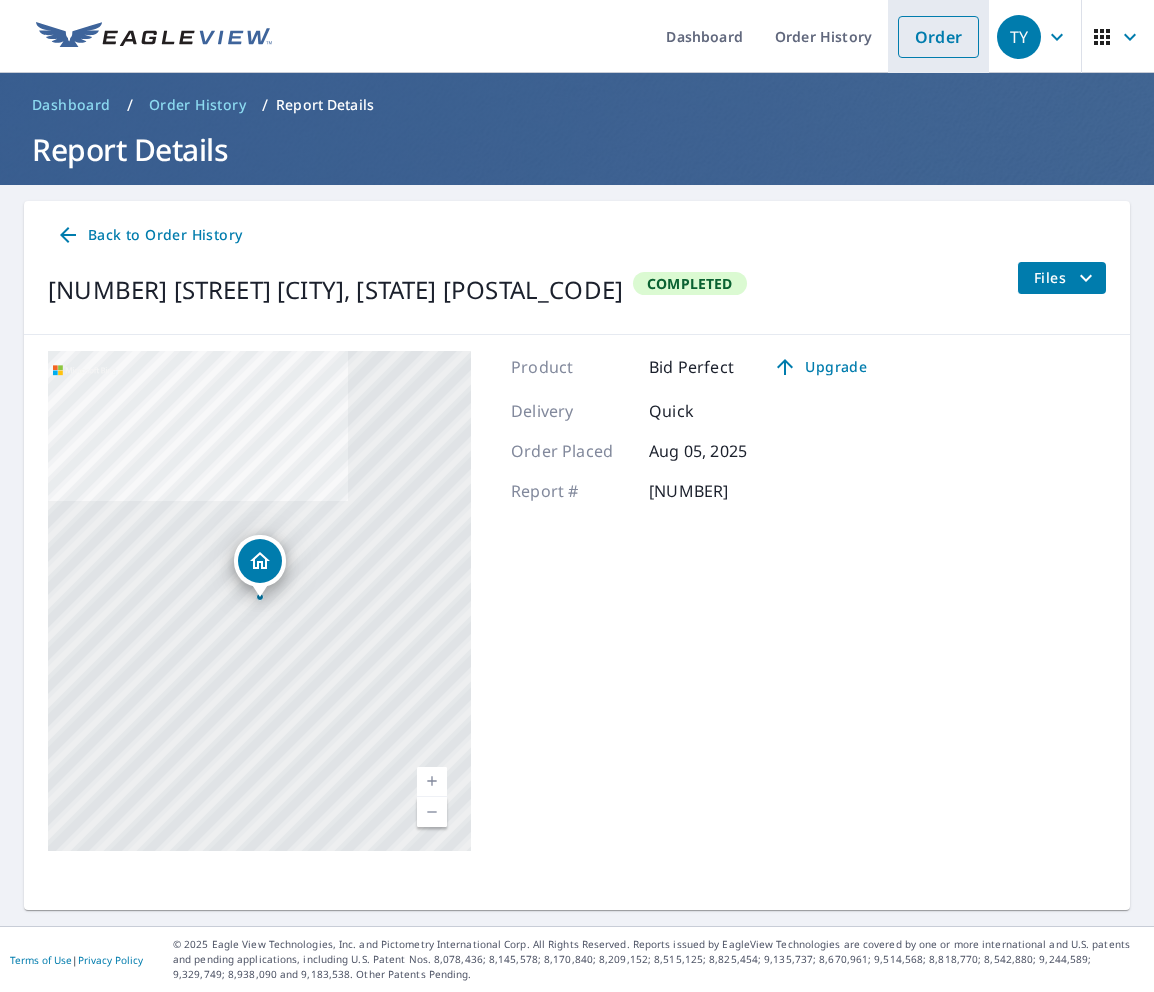 click on "Order" at bounding box center (938, 37) 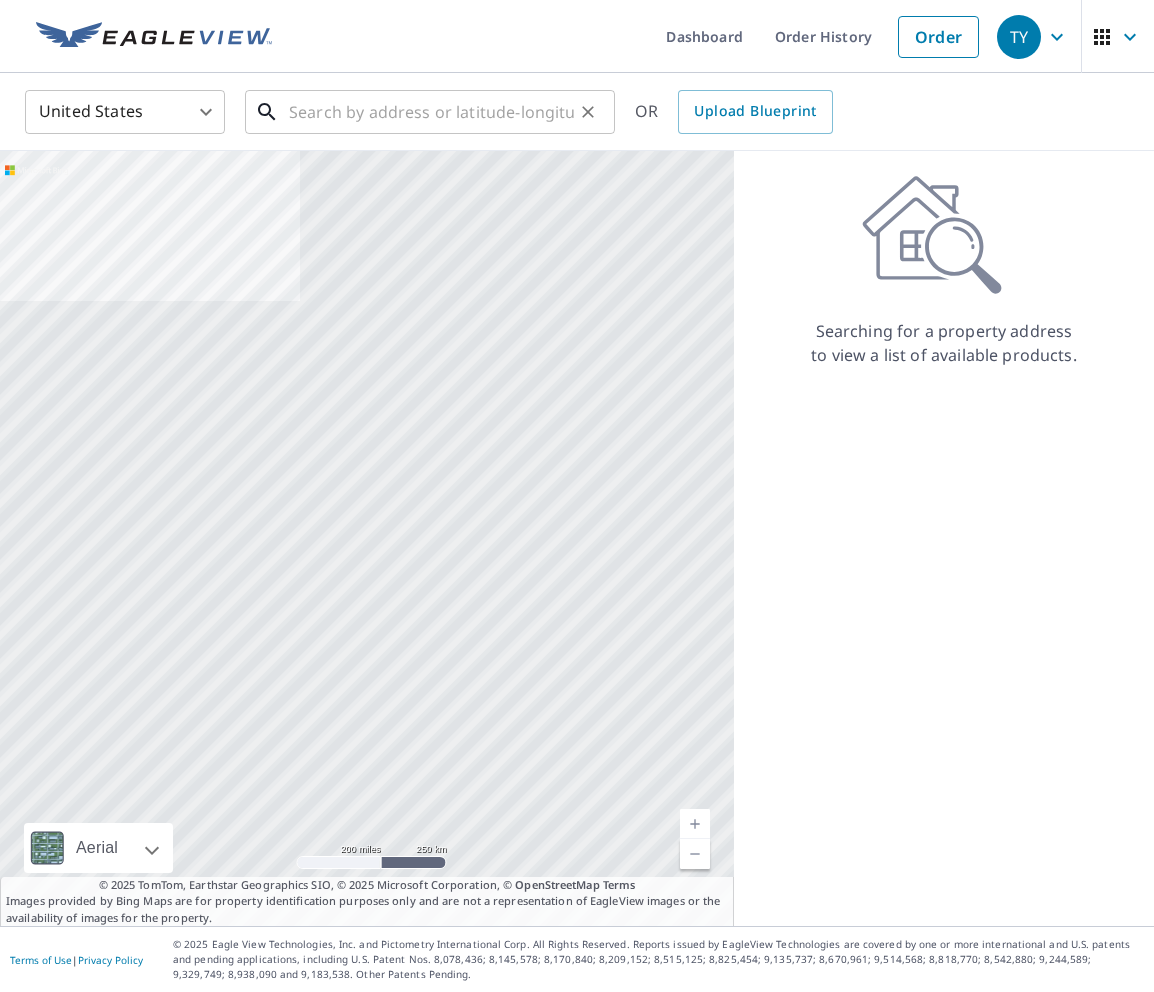 click at bounding box center [431, 112] 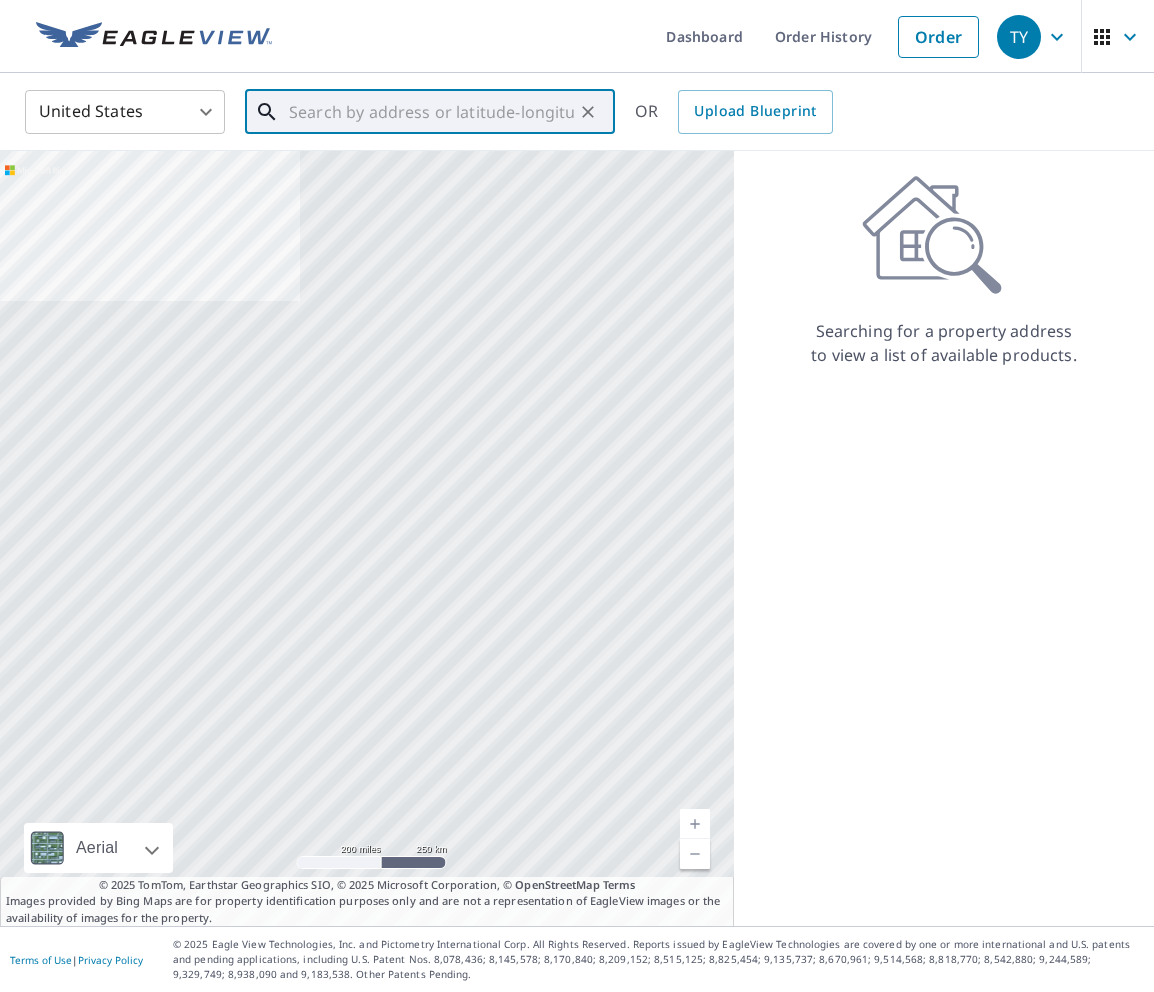 paste on "[NUMBER] [STREET] [CITY] [STATE] [POSTAL_CODE]" 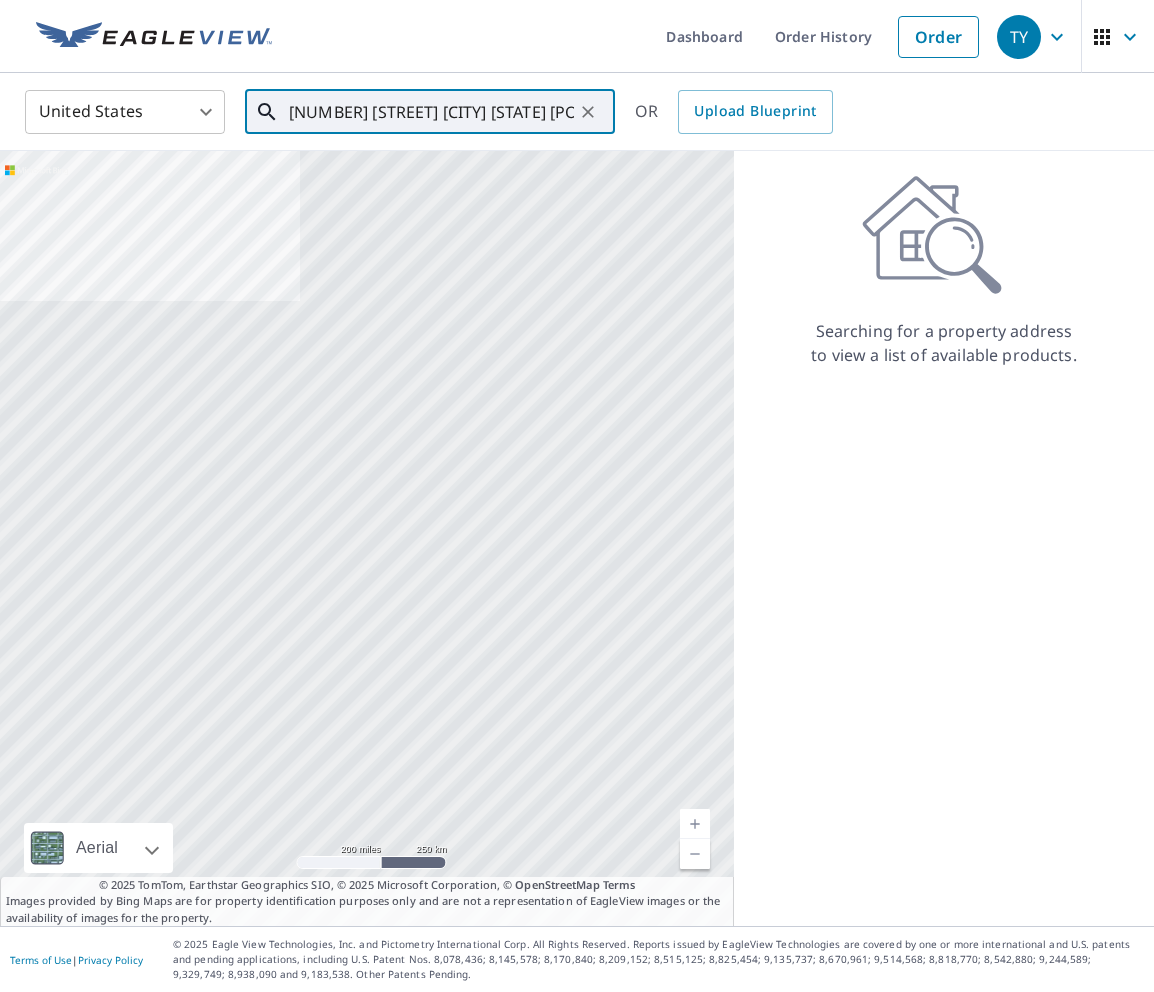 scroll, scrollTop: 0, scrollLeft: 55, axis: horizontal 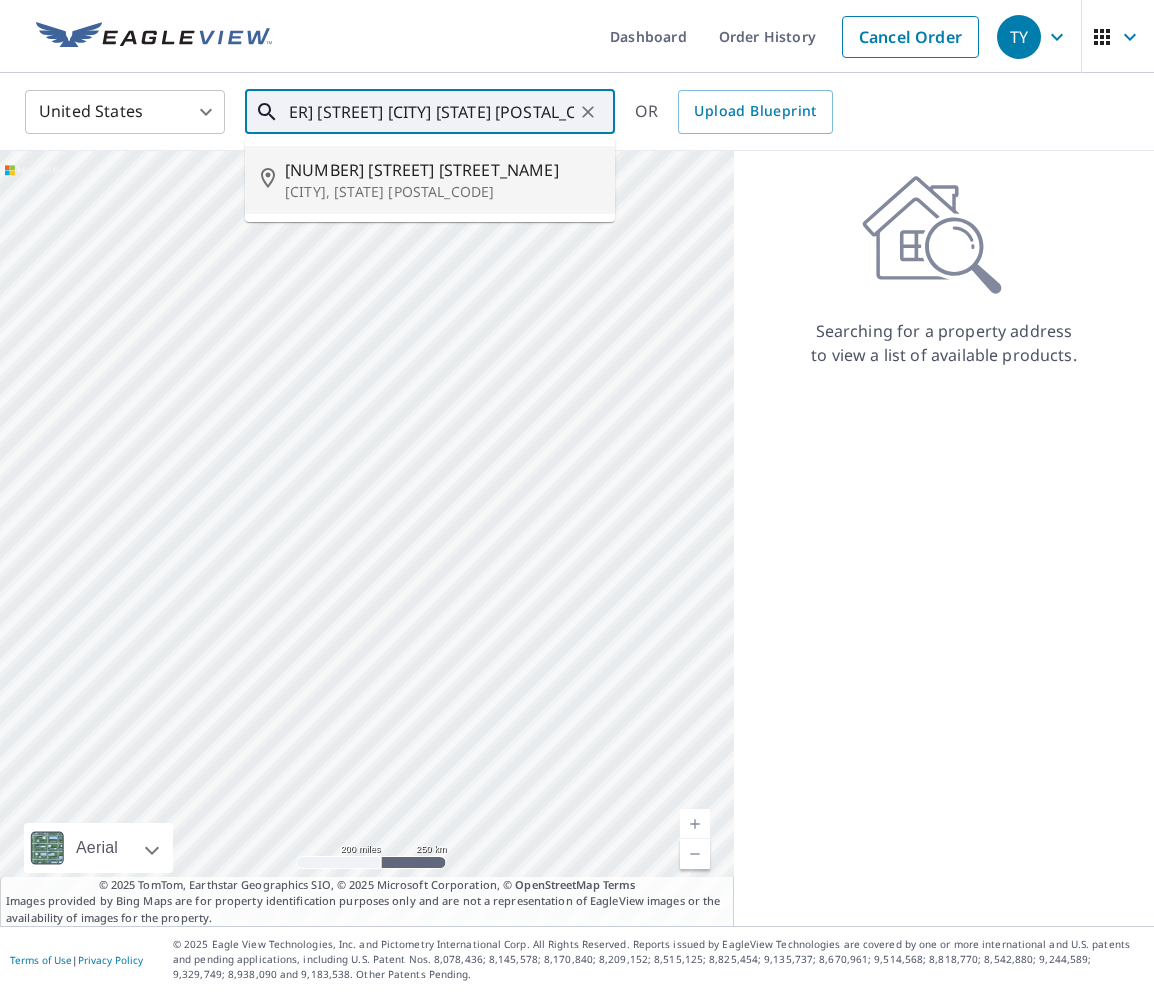 click on "[CITY], [STATE] [POSTAL_CODE]" at bounding box center (442, 192) 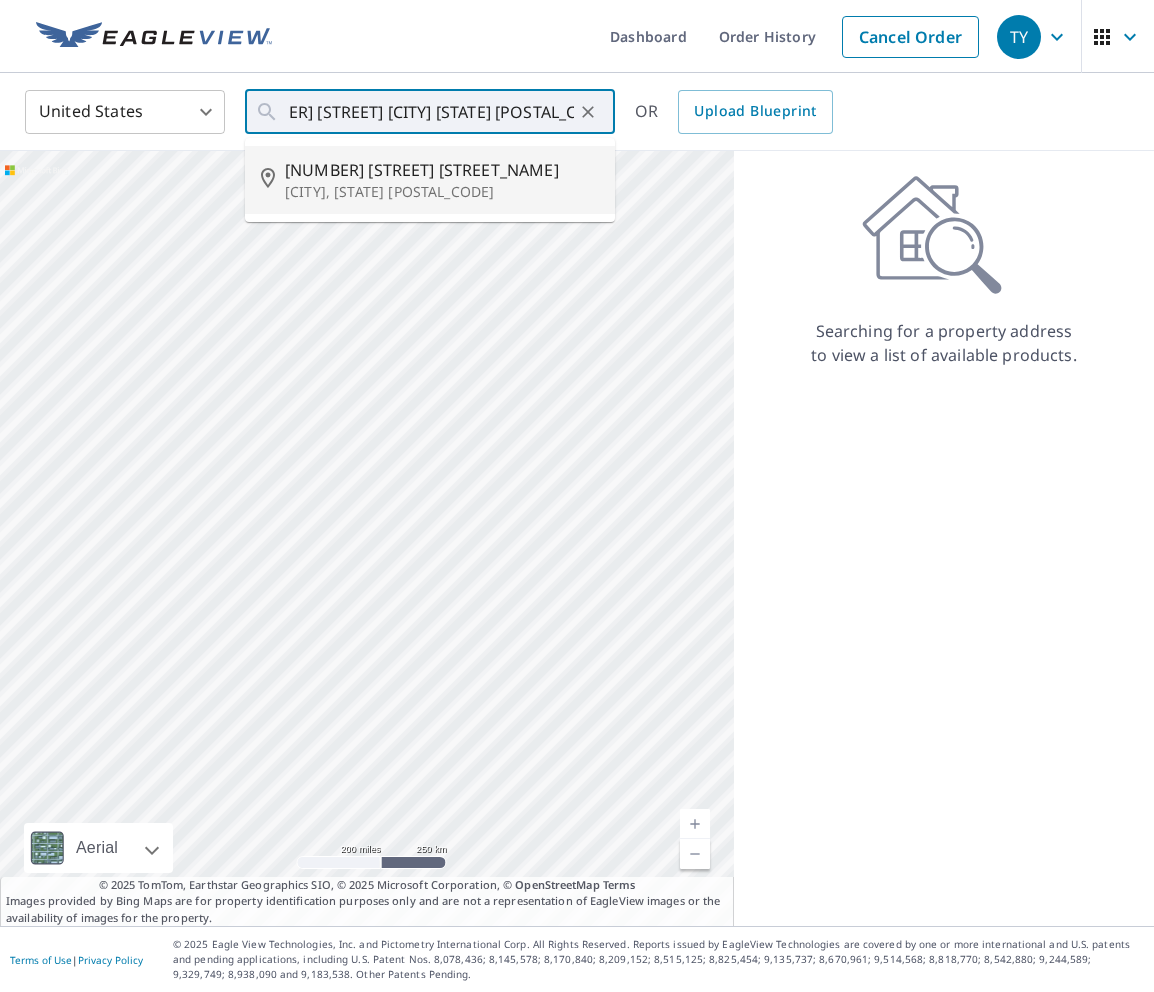 type on "[NUMBER] [STREET] [CITY], [STATE] [POSTAL_CODE]" 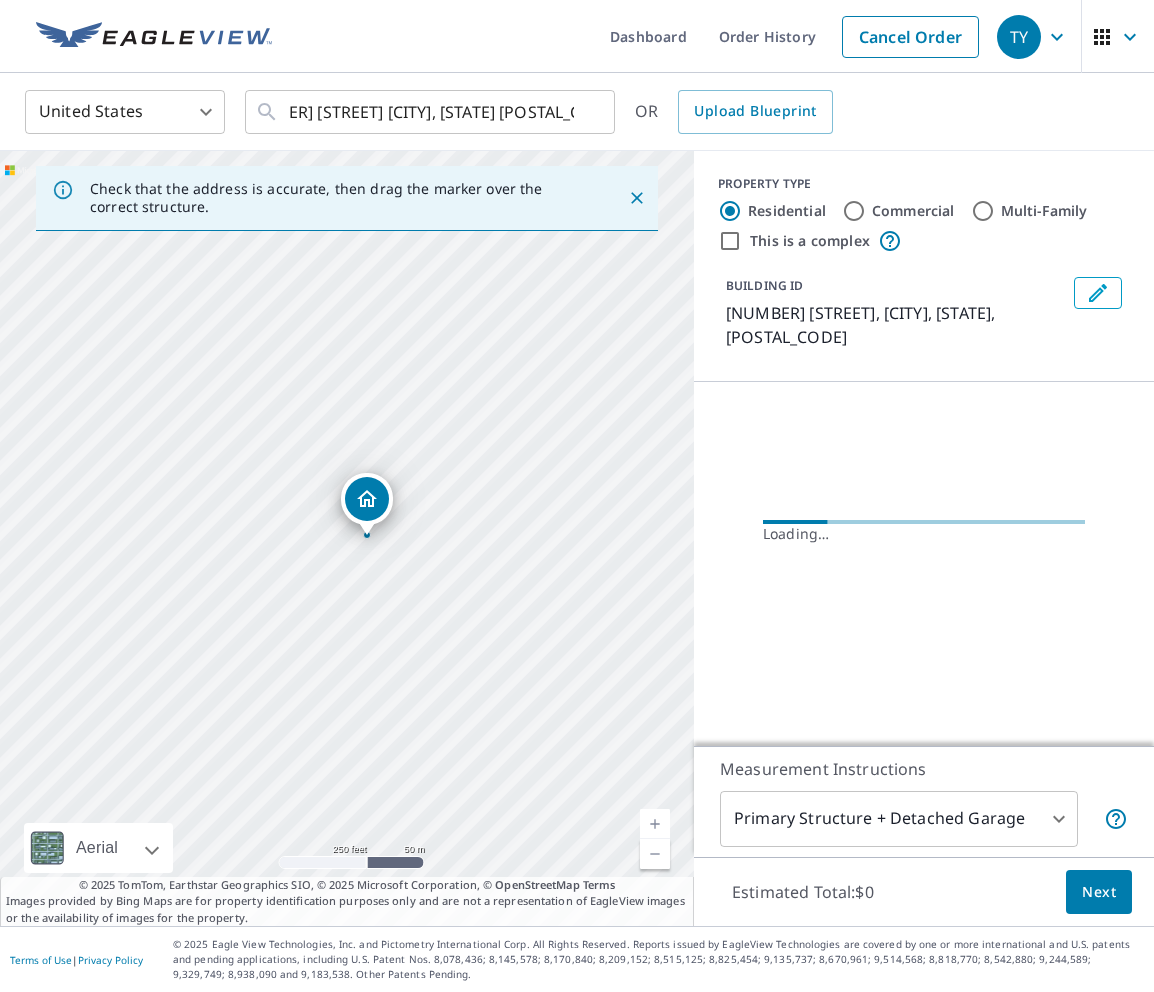 scroll, scrollTop: 0, scrollLeft: 0, axis: both 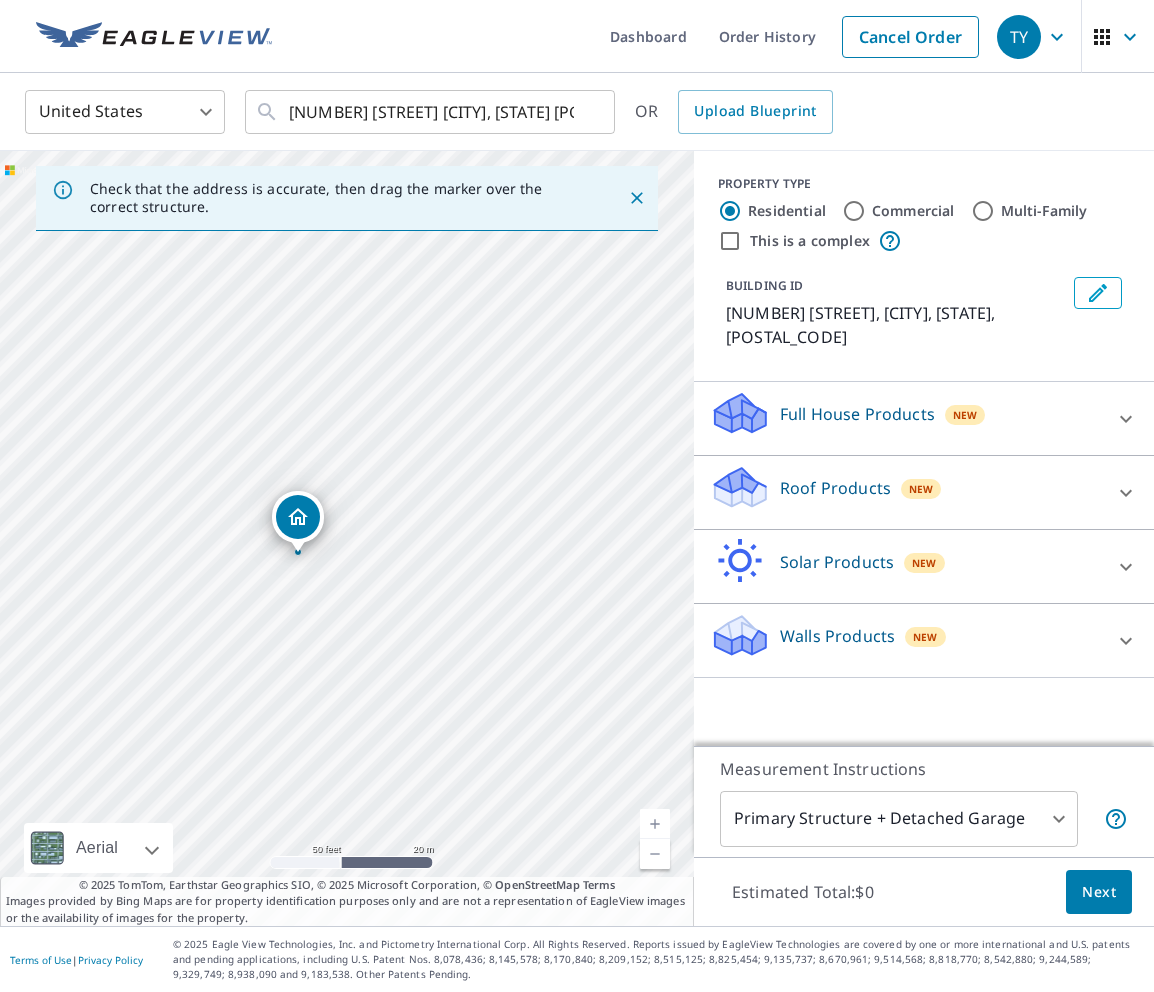 drag, startPoint x: 267, startPoint y: 574, endPoint x: 380, endPoint y: 576, distance: 113.0177 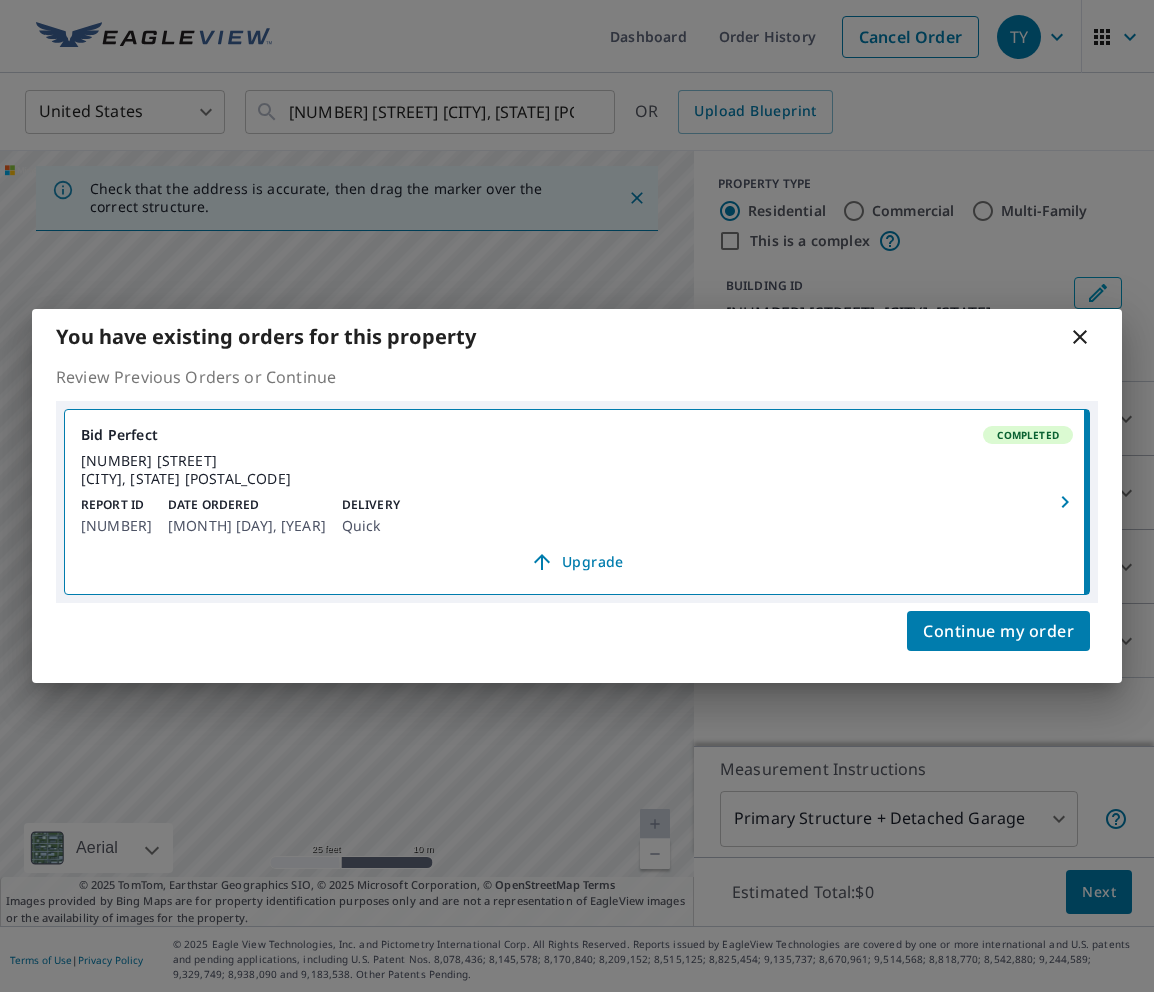 click 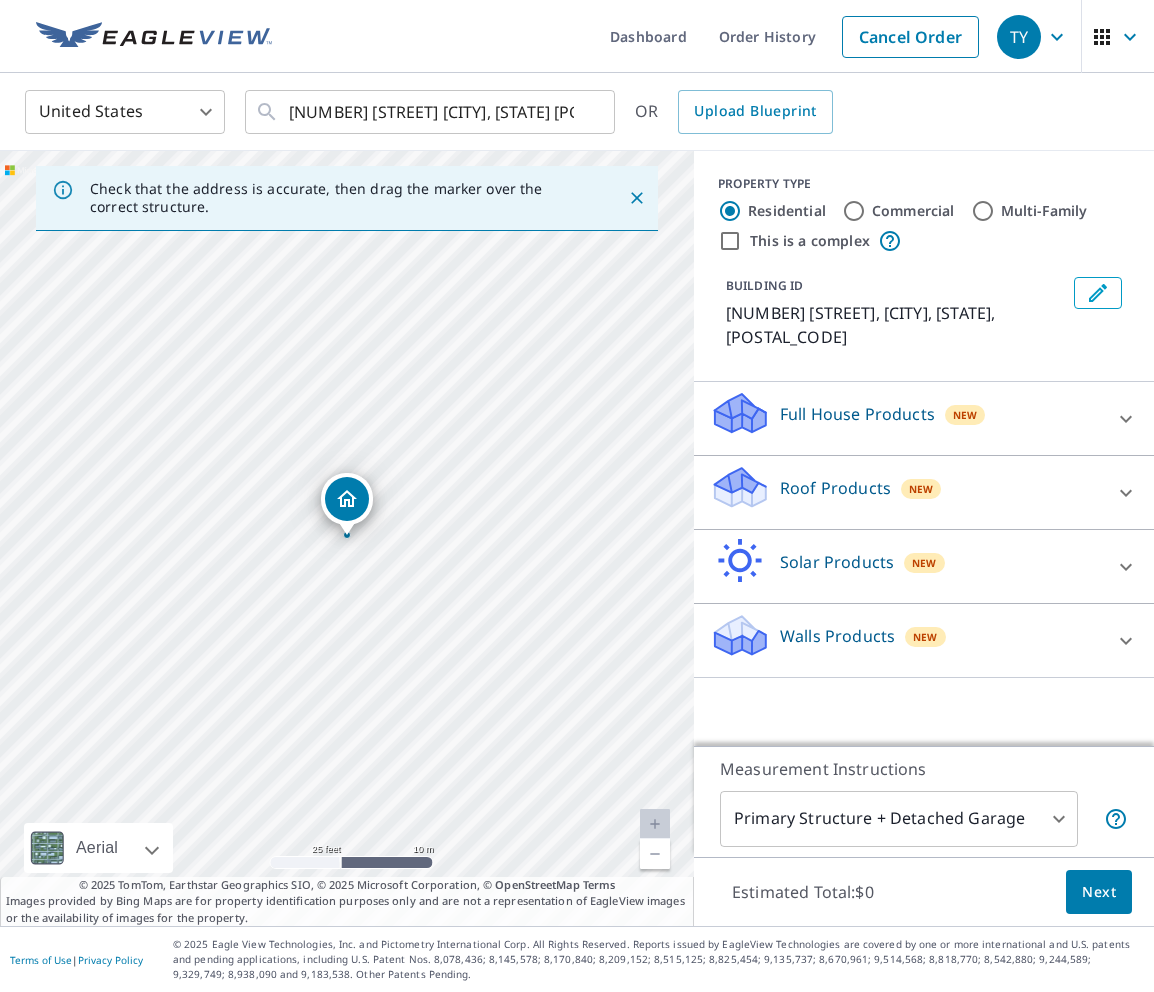 click on "Roof Products New" at bounding box center (906, 492) 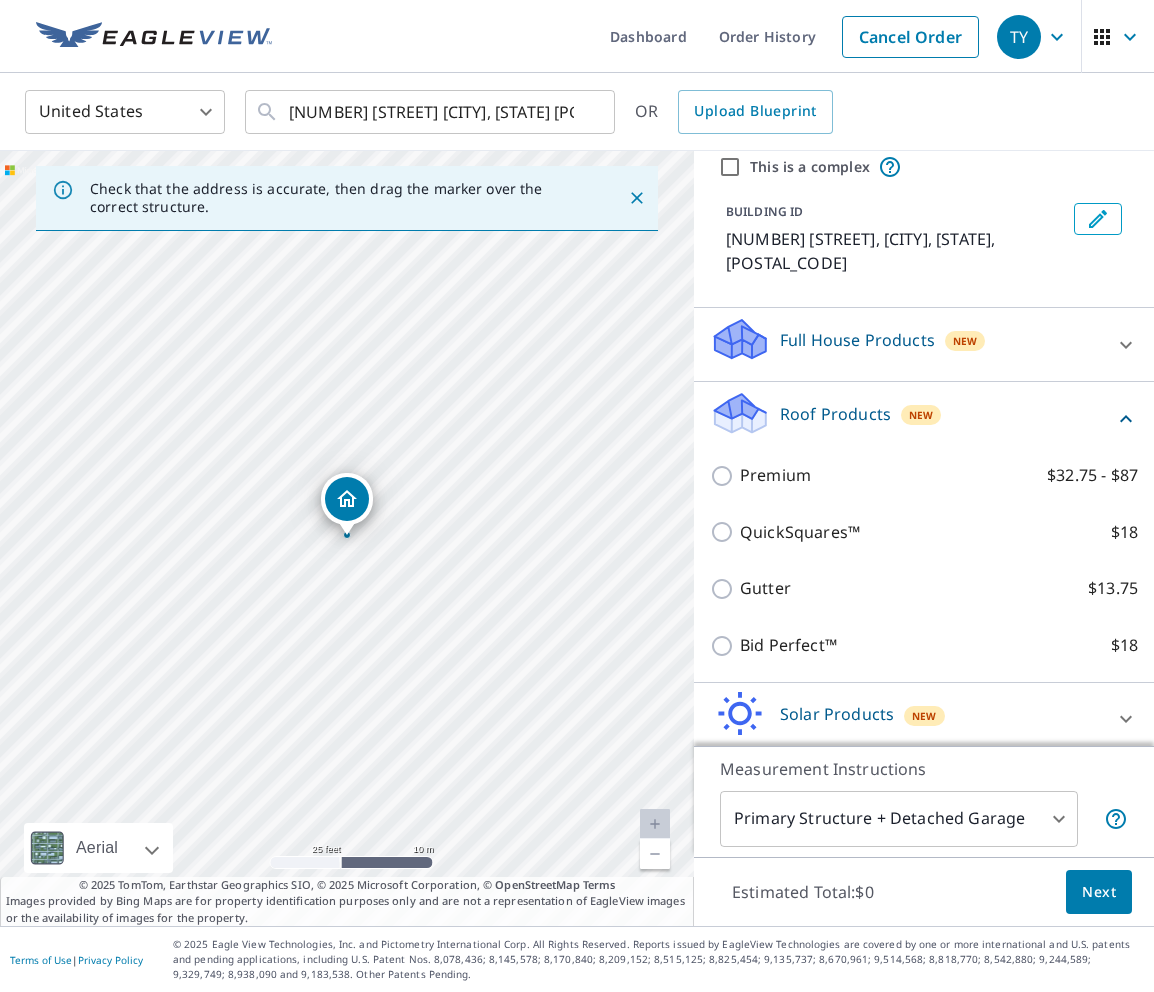 scroll, scrollTop: 135, scrollLeft: 0, axis: vertical 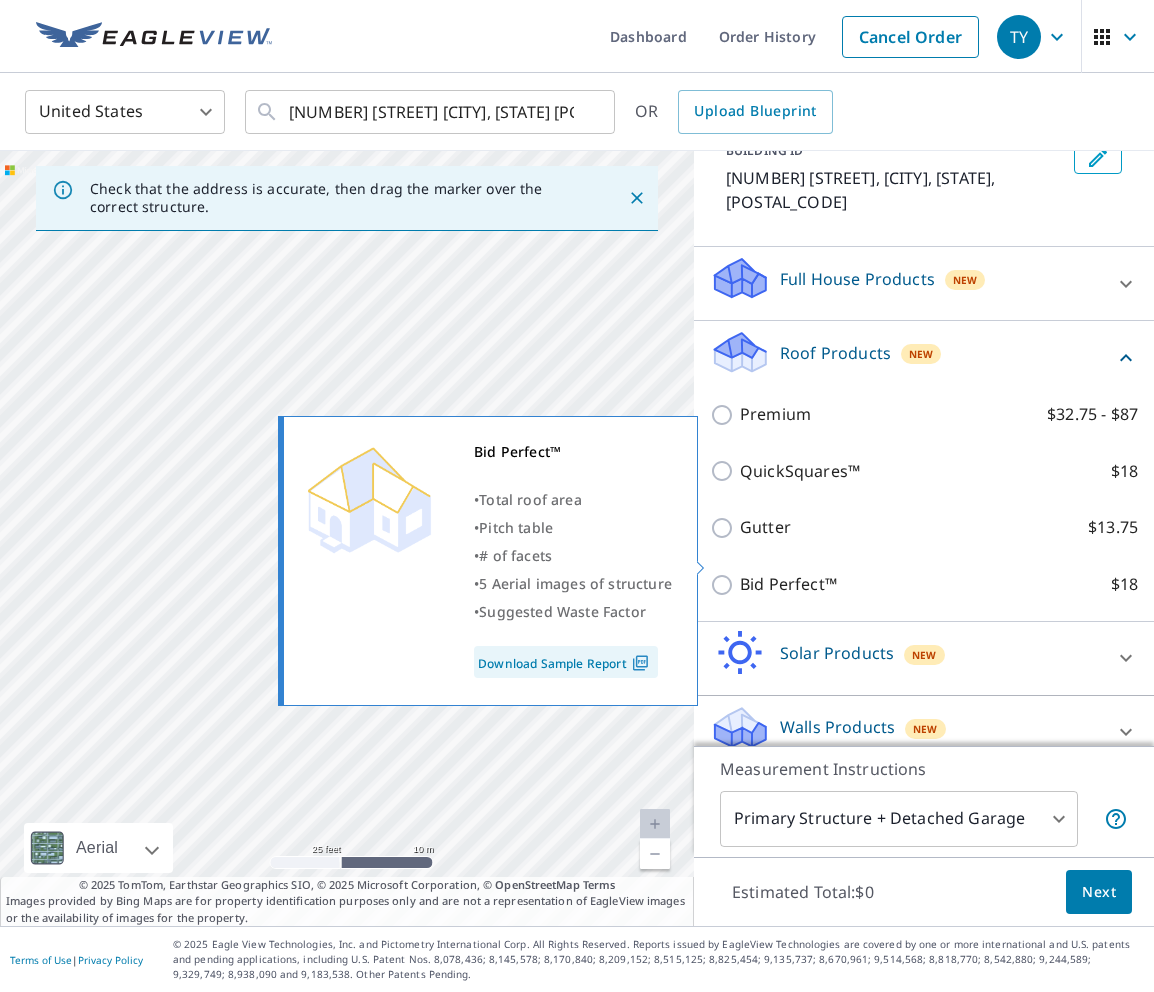 click on "Bid Perfect™ $18" at bounding box center (725, 585) 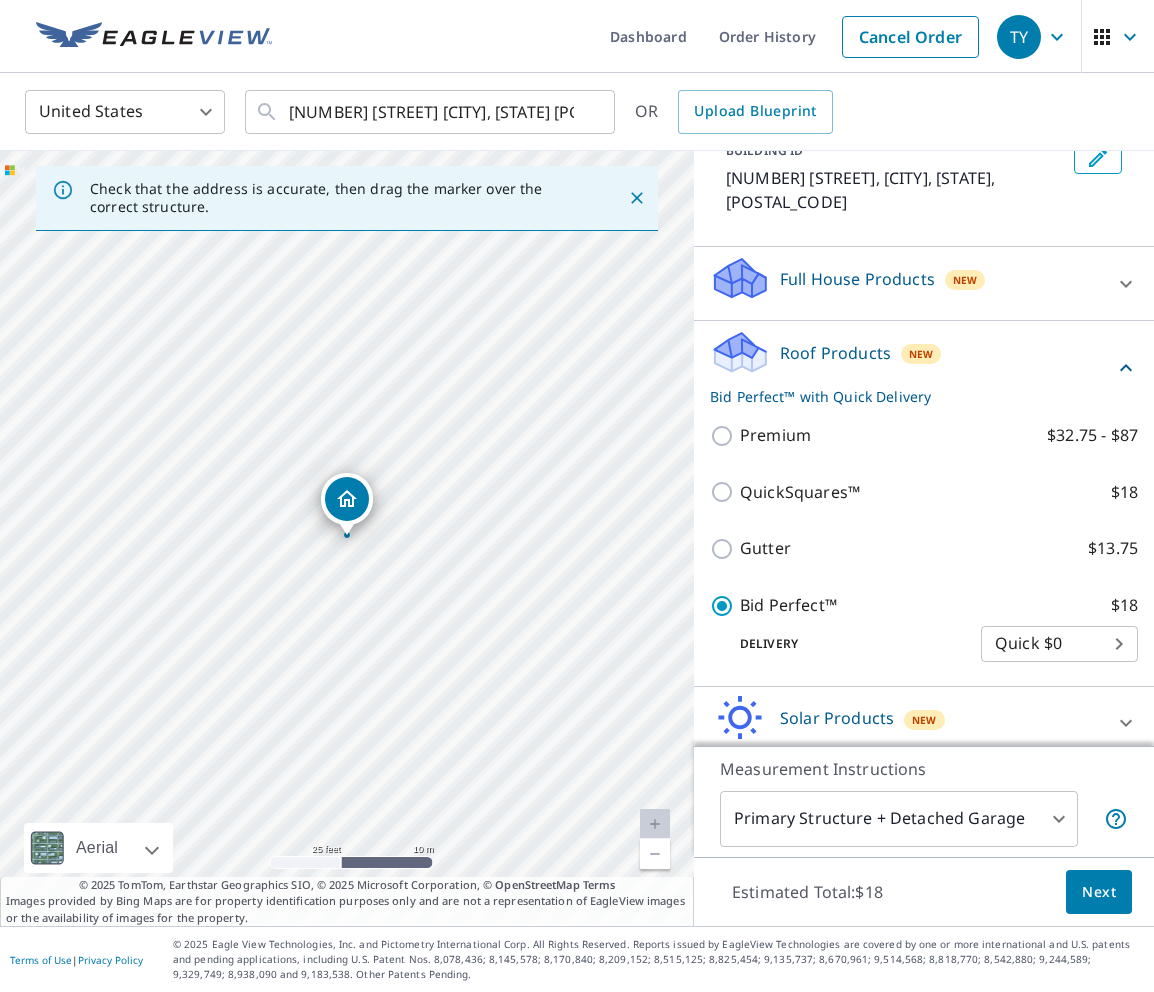 click on "Next" at bounding box center (1099, 892) 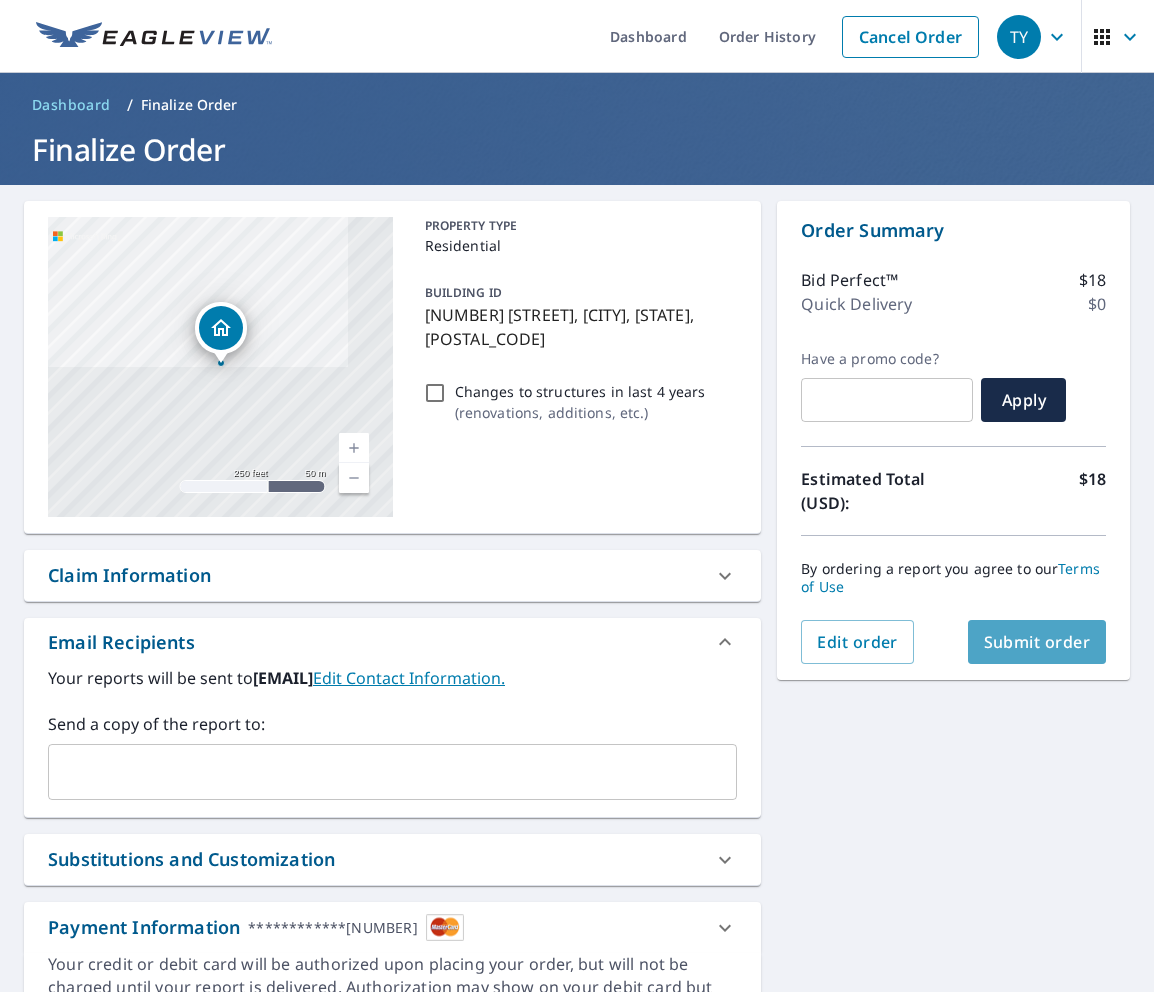 click on "Submit order" at bounding box center [1037, 642] 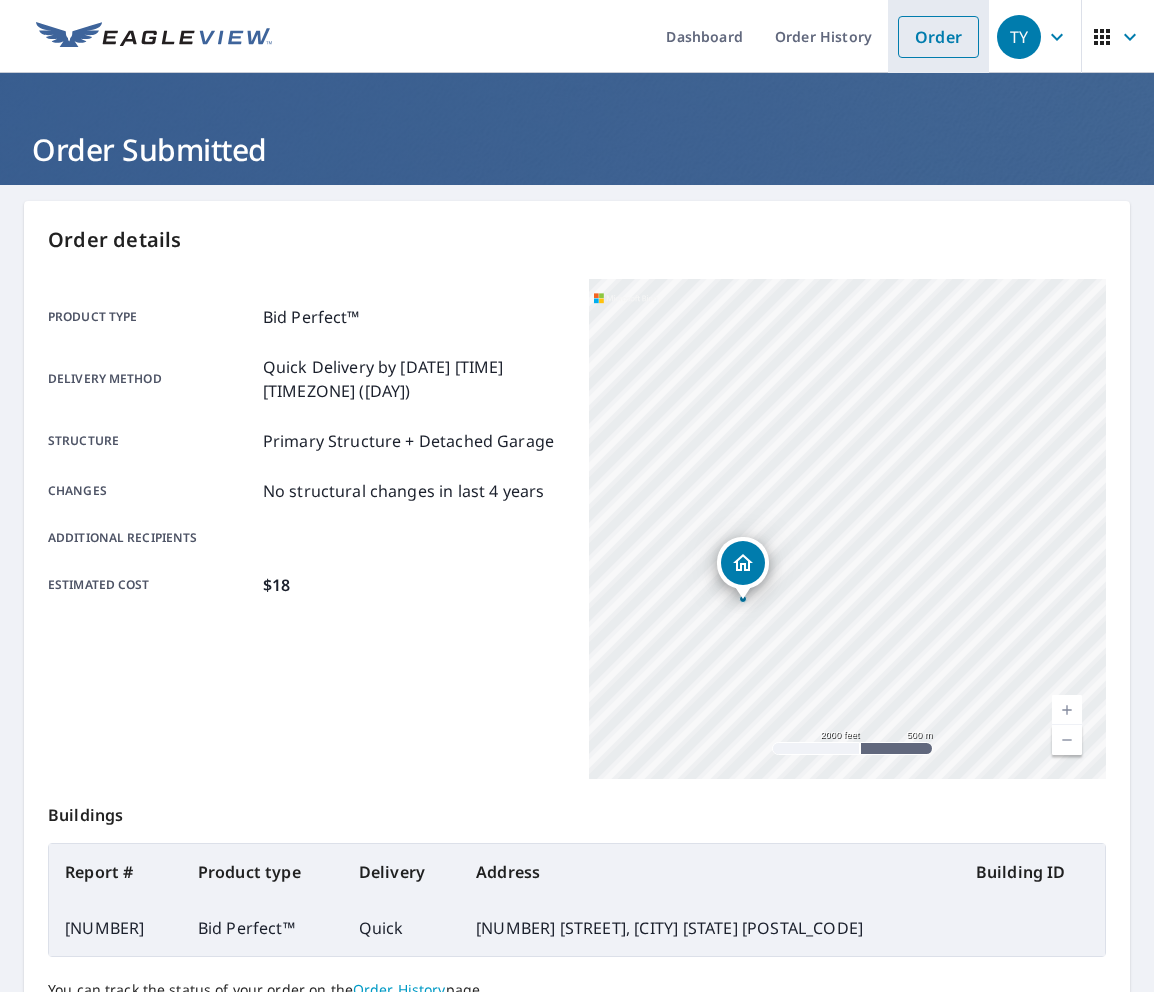 click on "Order" at bounding box center [938, 37] 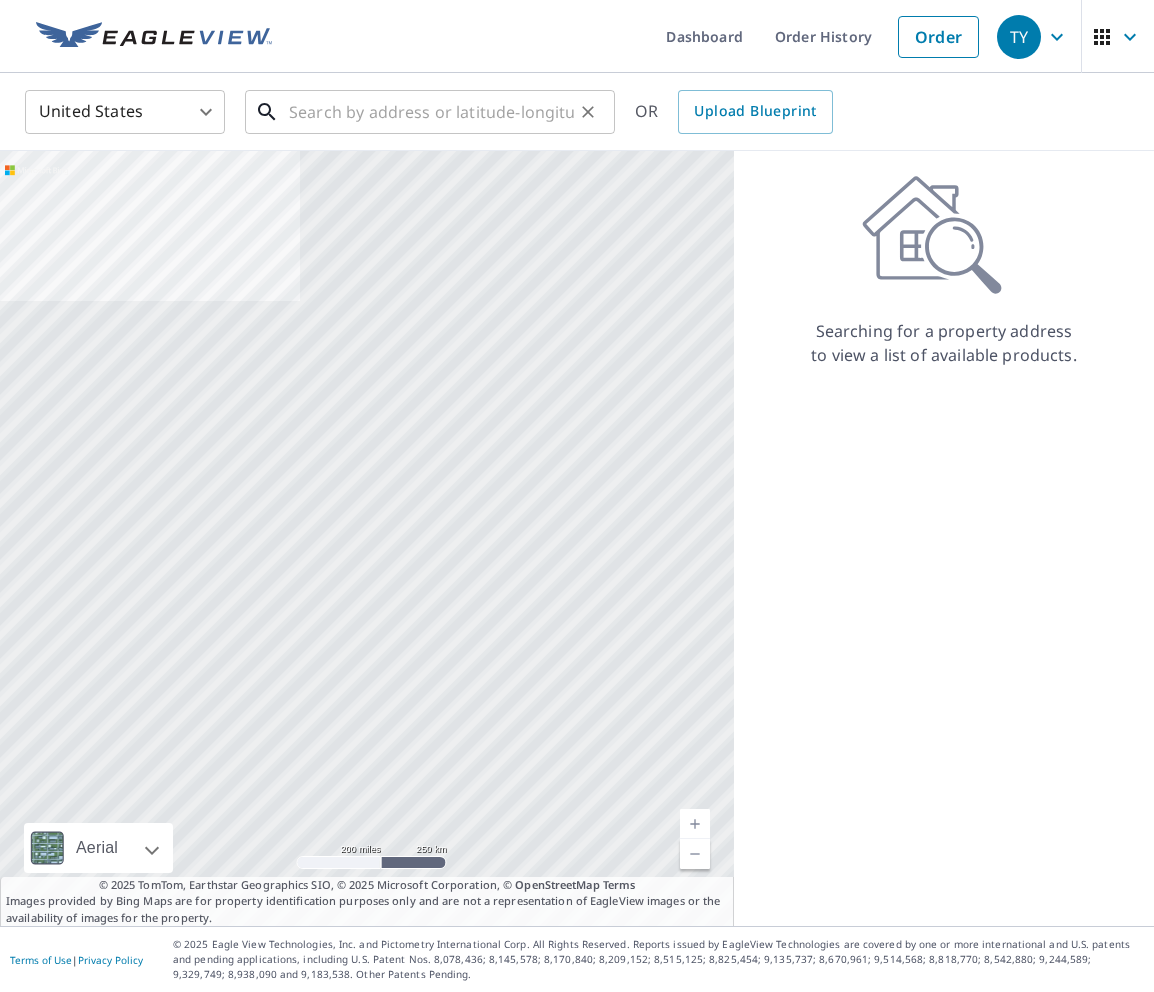 click at bounding box center (431, 112) 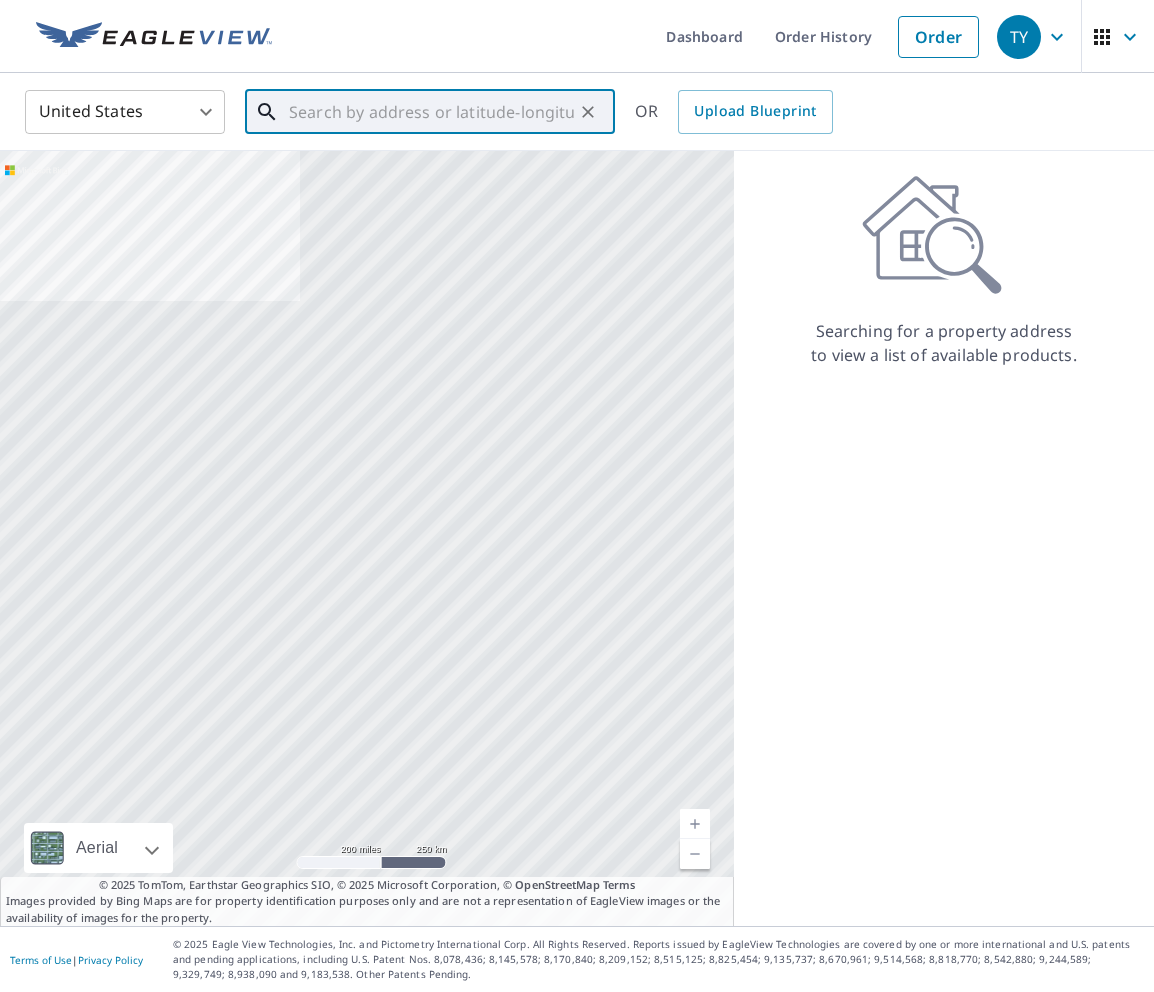 paste on "[NUMBER] [STREET] [STREET_NAME]" 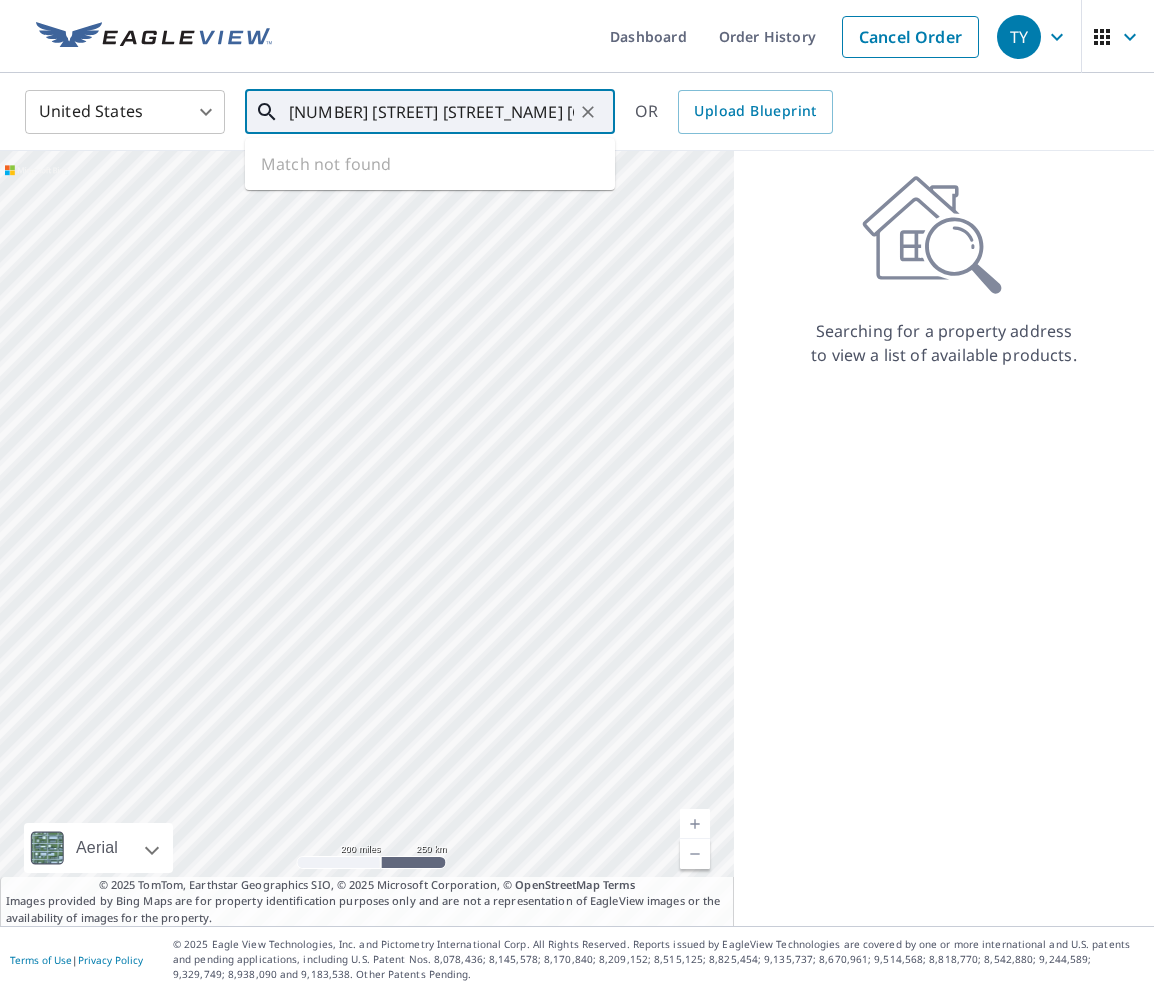 click on "[NUMBER] [STREET] [STREET_NAME] [CITY]" at bounding box center (431, 112) 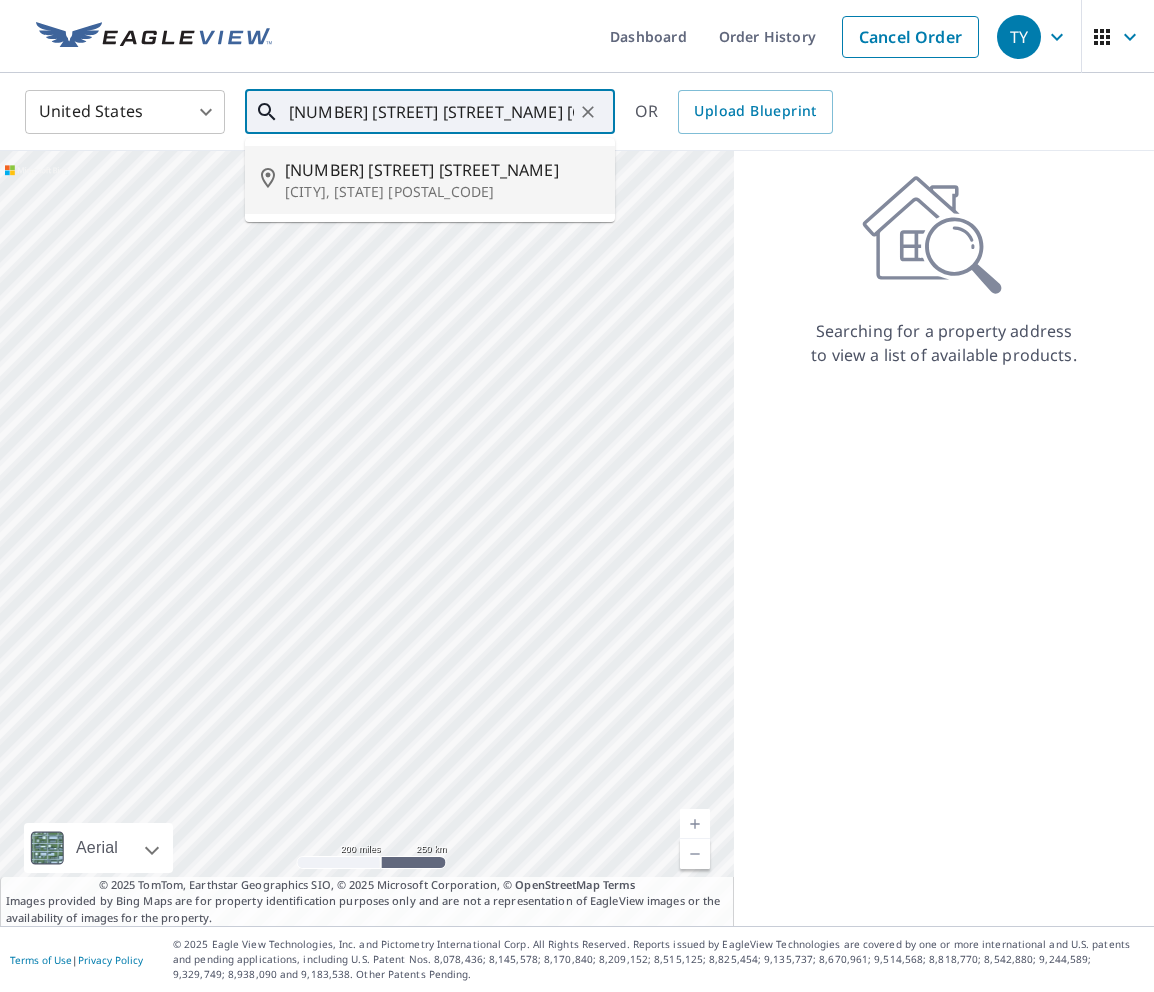 click on "[CITY], [STATE] [POSTAL_CODE]" at bounding box center [442, 192] 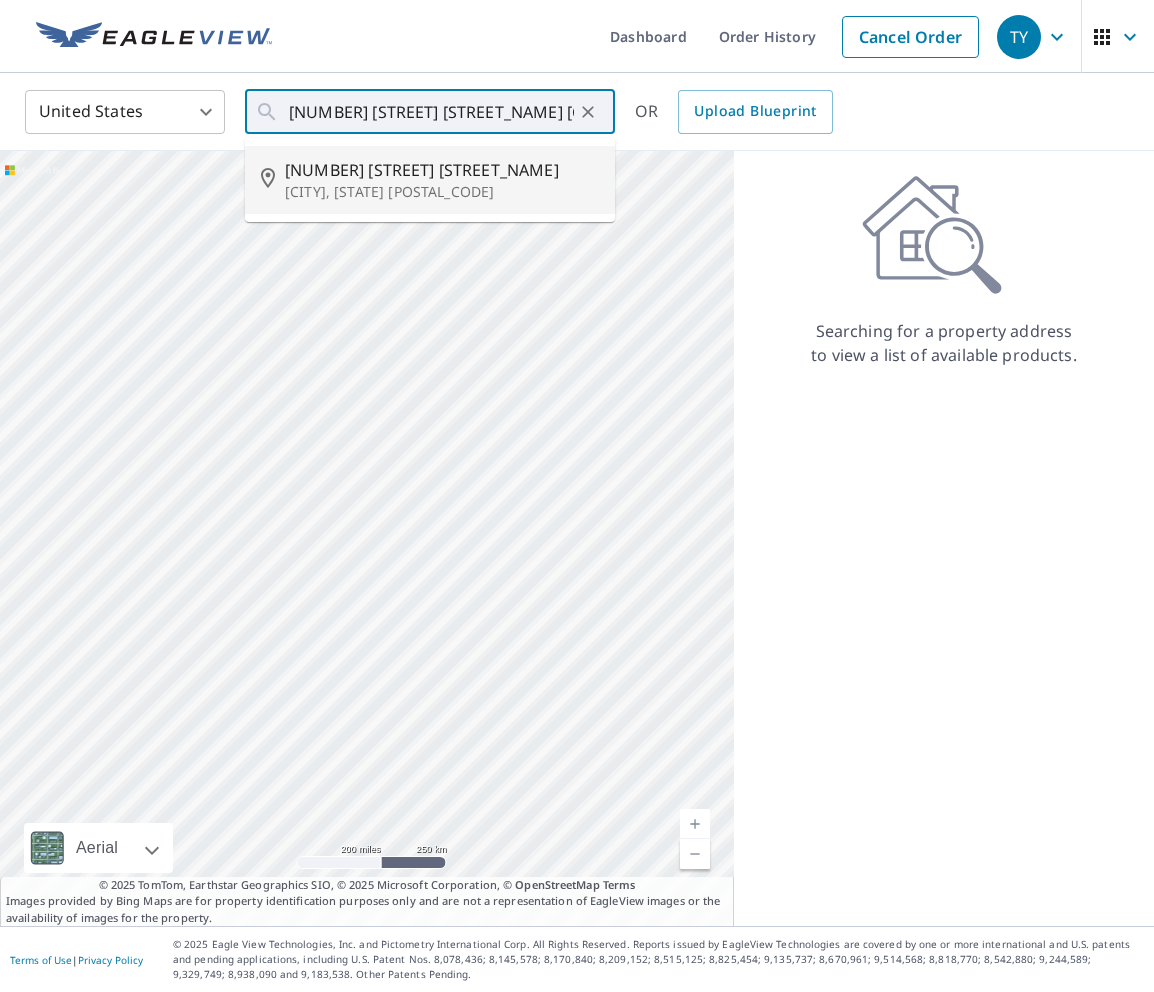 type on "[NUMBER] [STREET] [STREET_NAME] [CITY], [STATE] [POSTAL_CODE]" 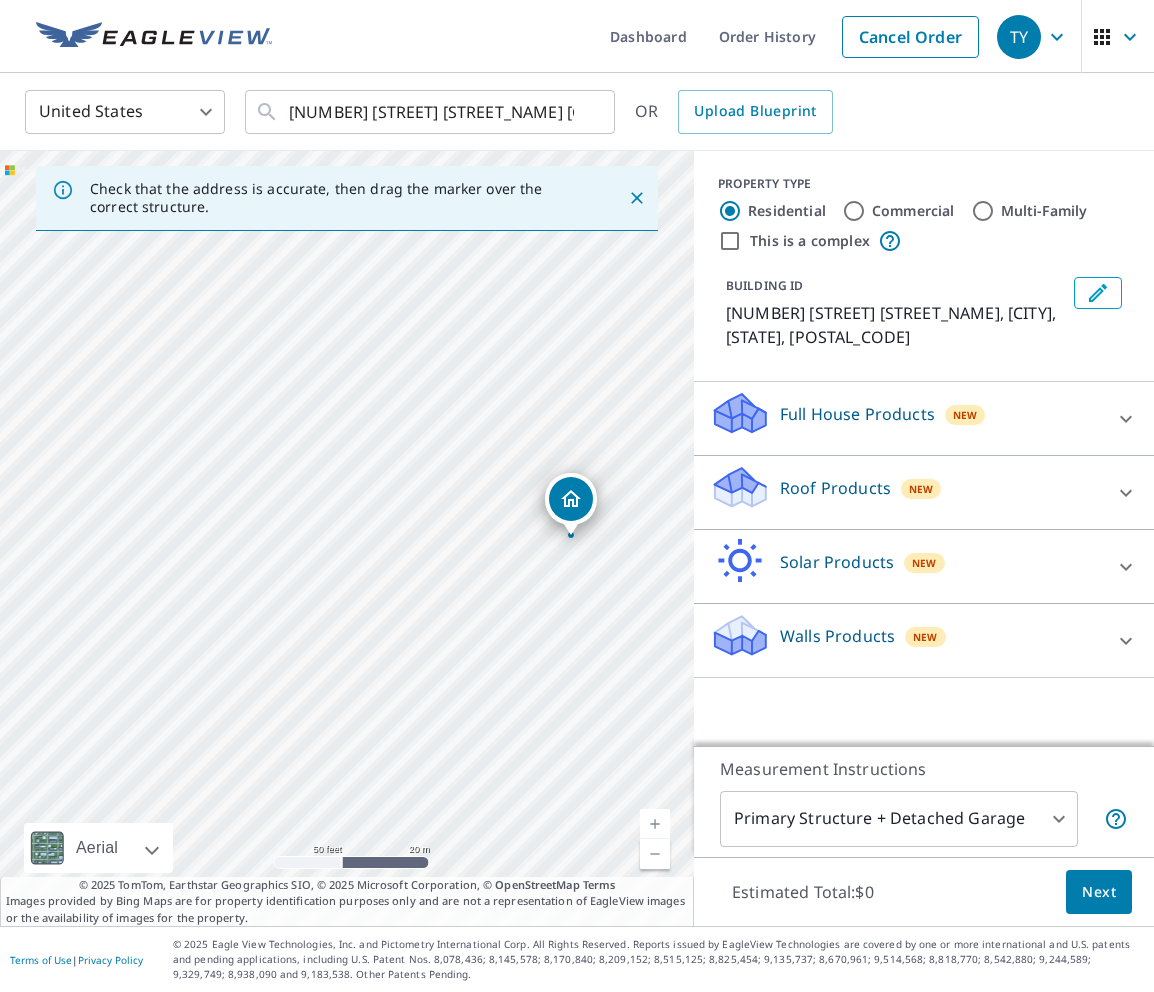 drag, startPoint x: 254, startPoint y: 633, endPoint x: 478, endPoint y: 633, distance: 224 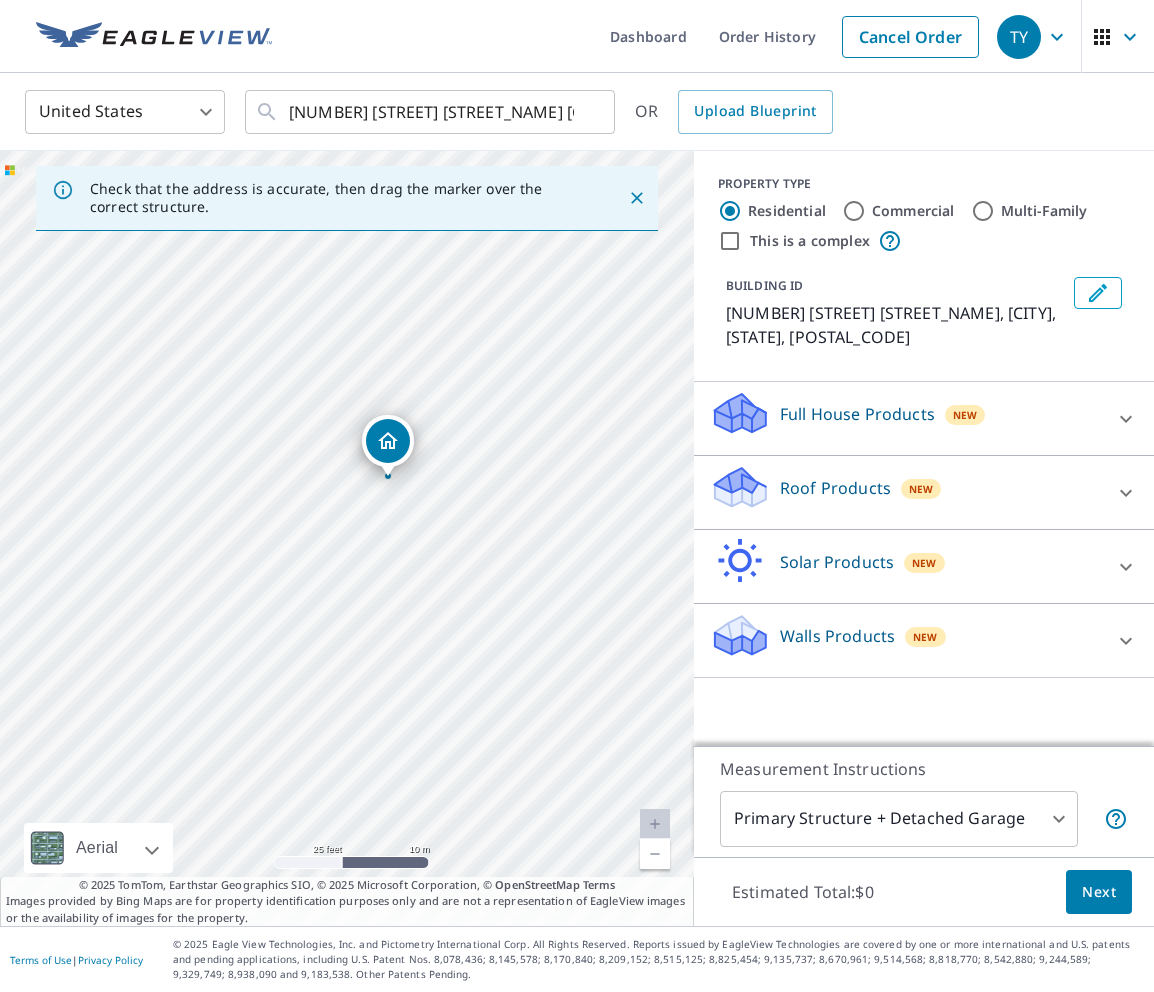 drag, startPoint x: 575, startPoint y: 584, endPoint x: 410, endPoint y: 584, distance: 165 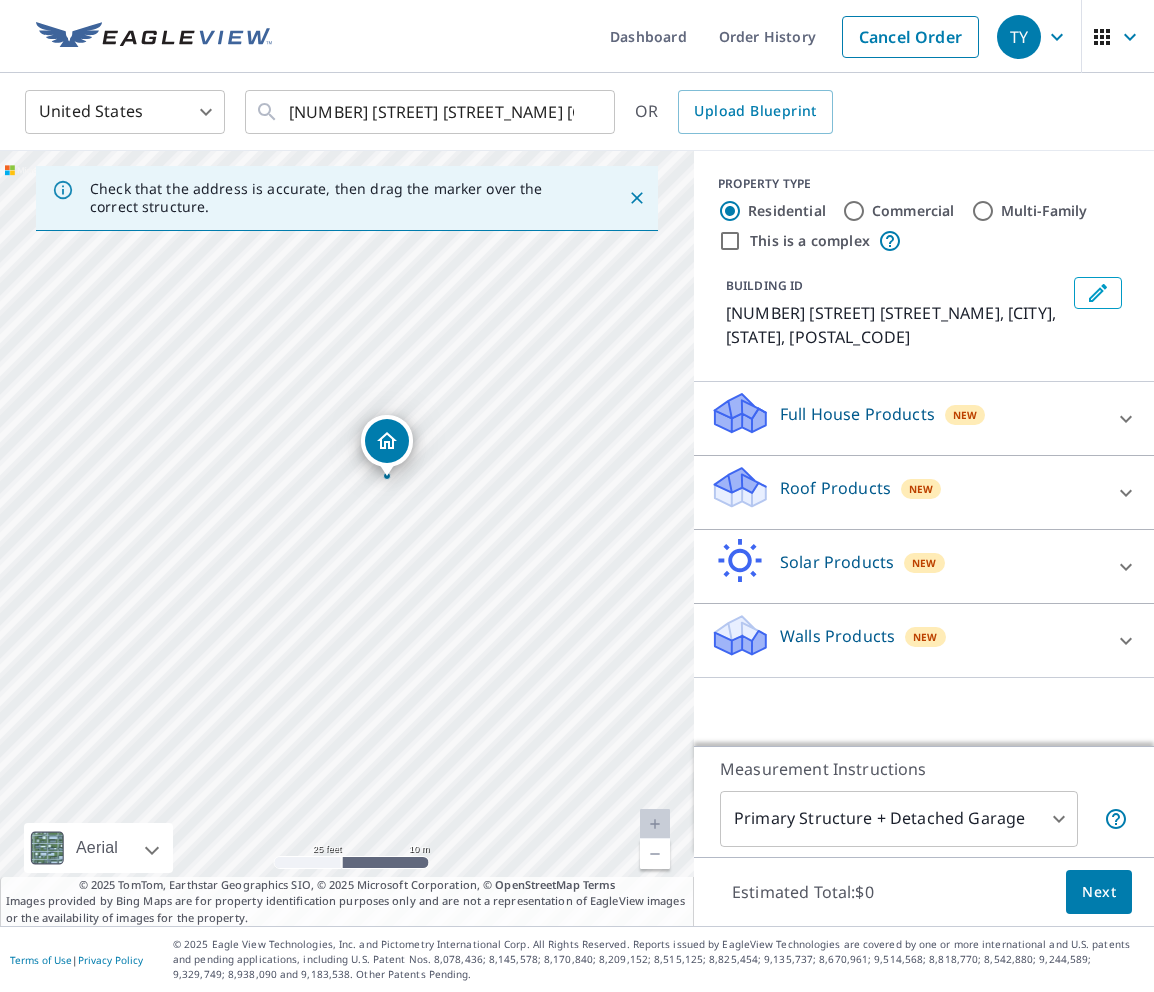 click on "Roof Products New" at bounding box center (906, 492) 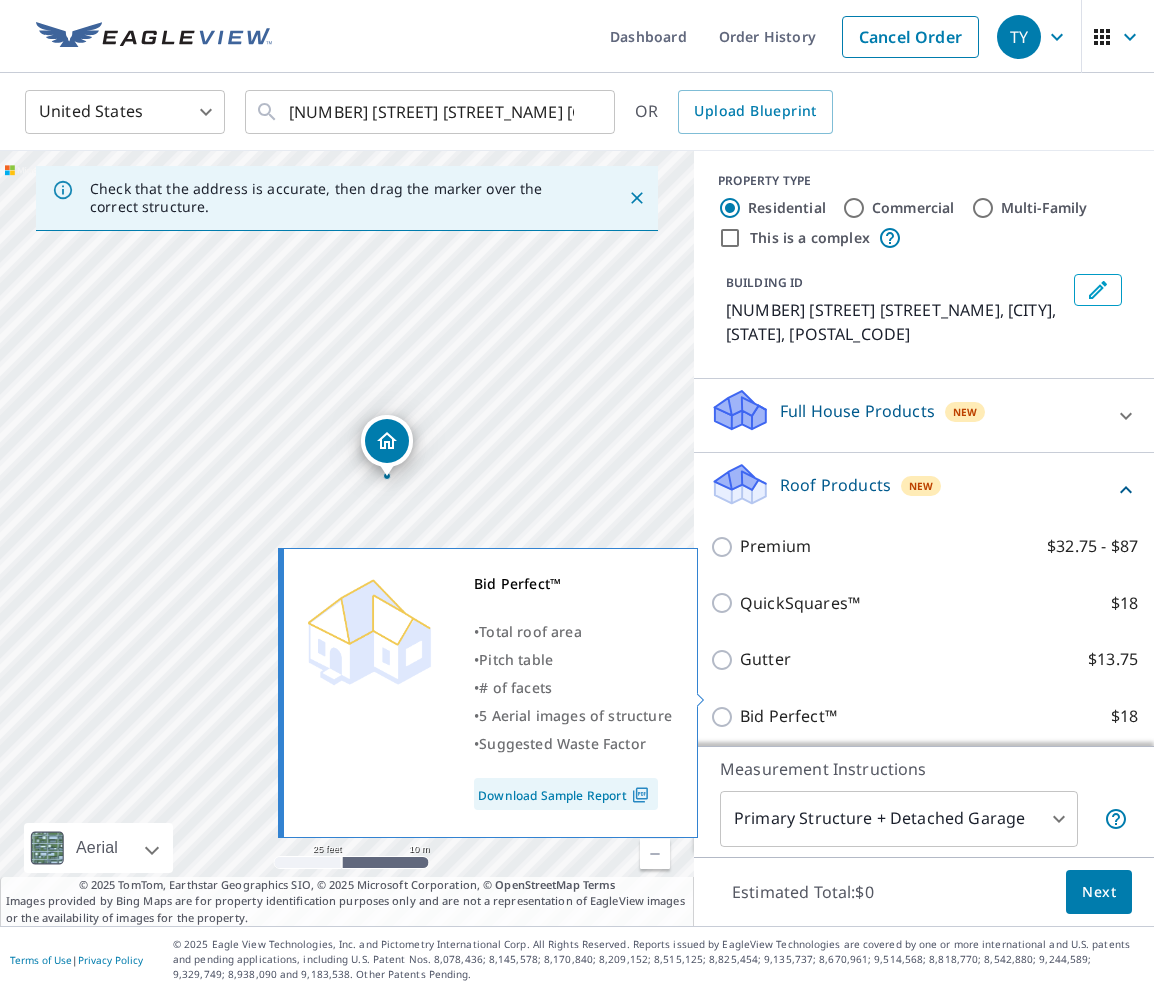 click on "Bid Perfect™ $18" at bounding box center [725, 717] 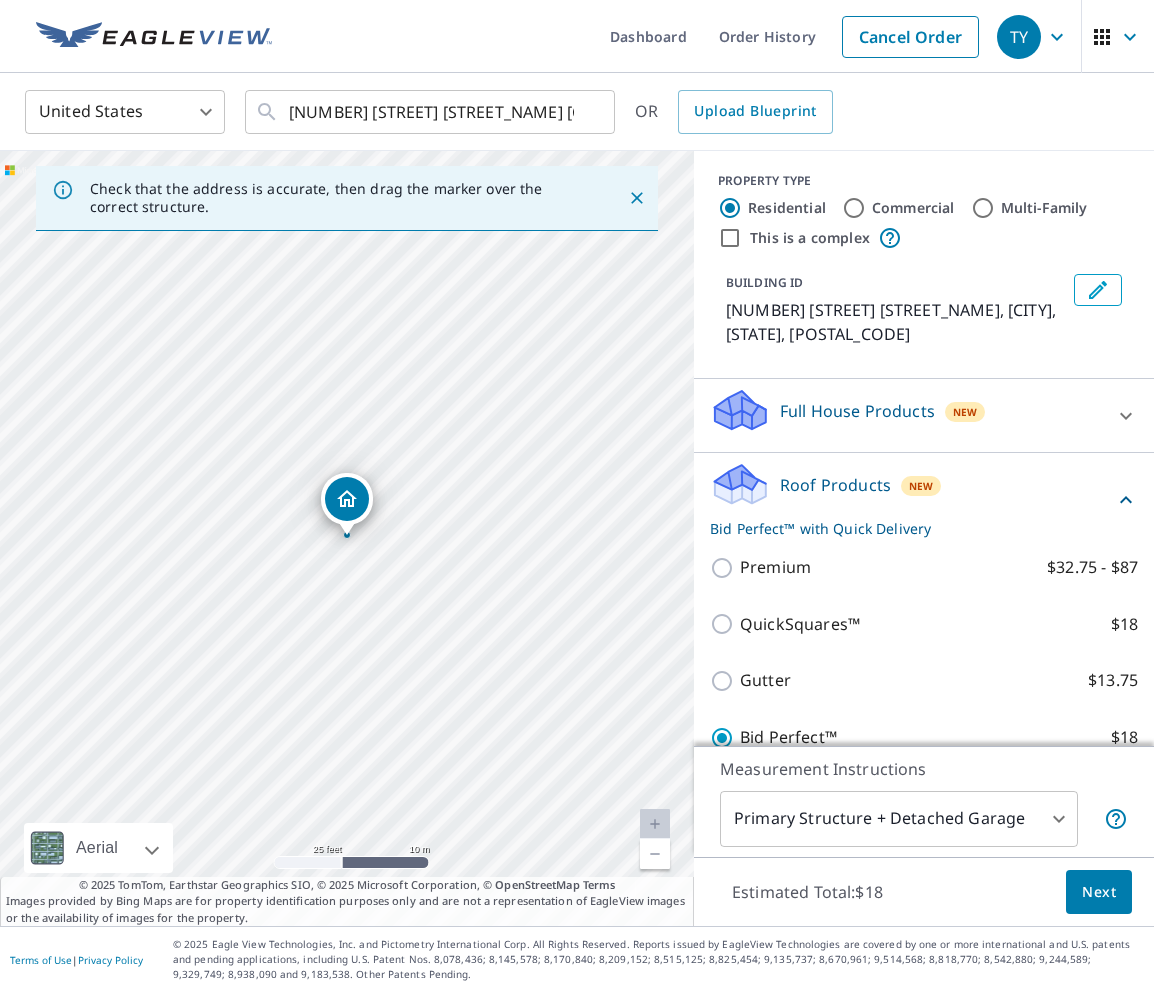 scroll, scrollTop: 200, scrollLeft: 0, axis: vertical 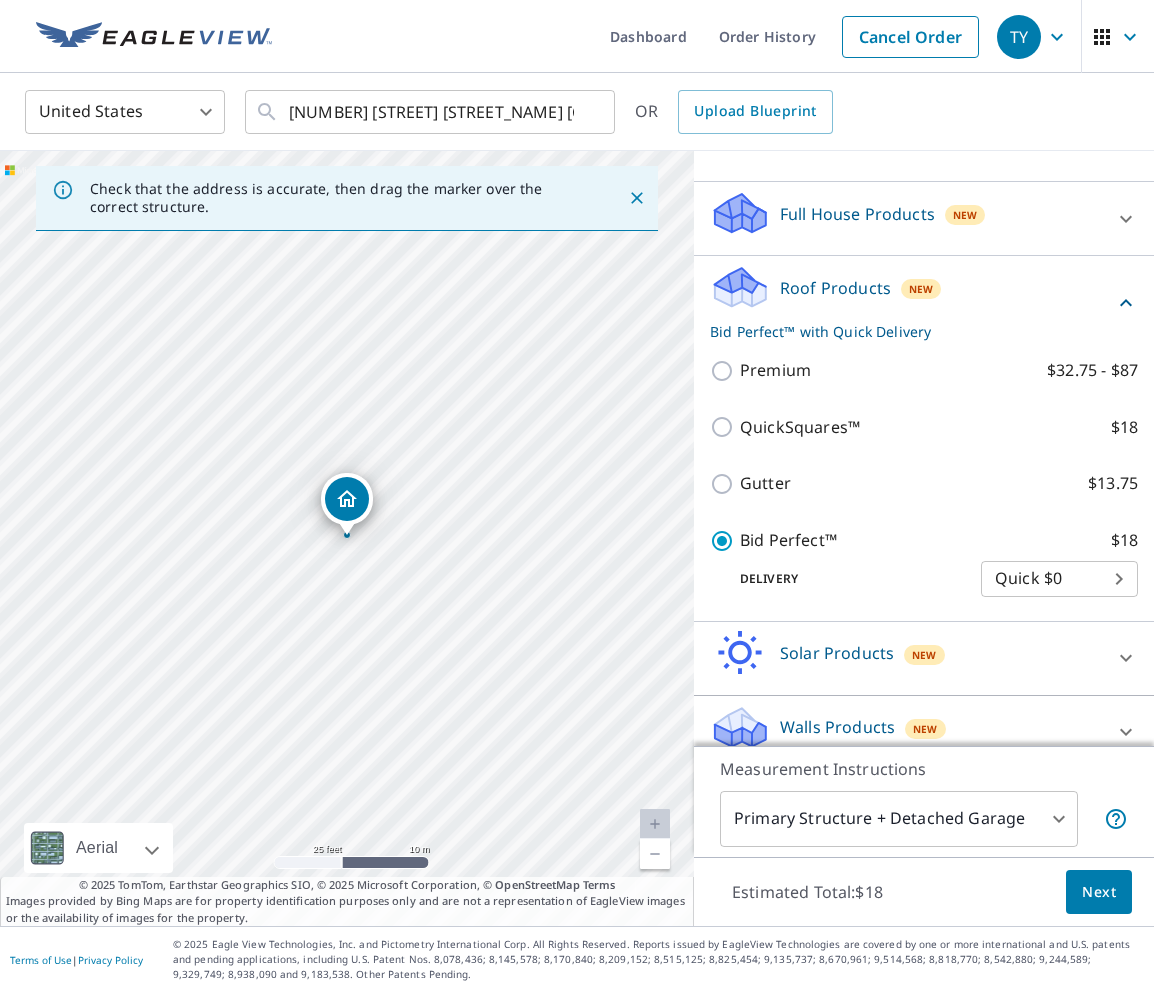 click on "Next" at bounding box center [1099, 892] 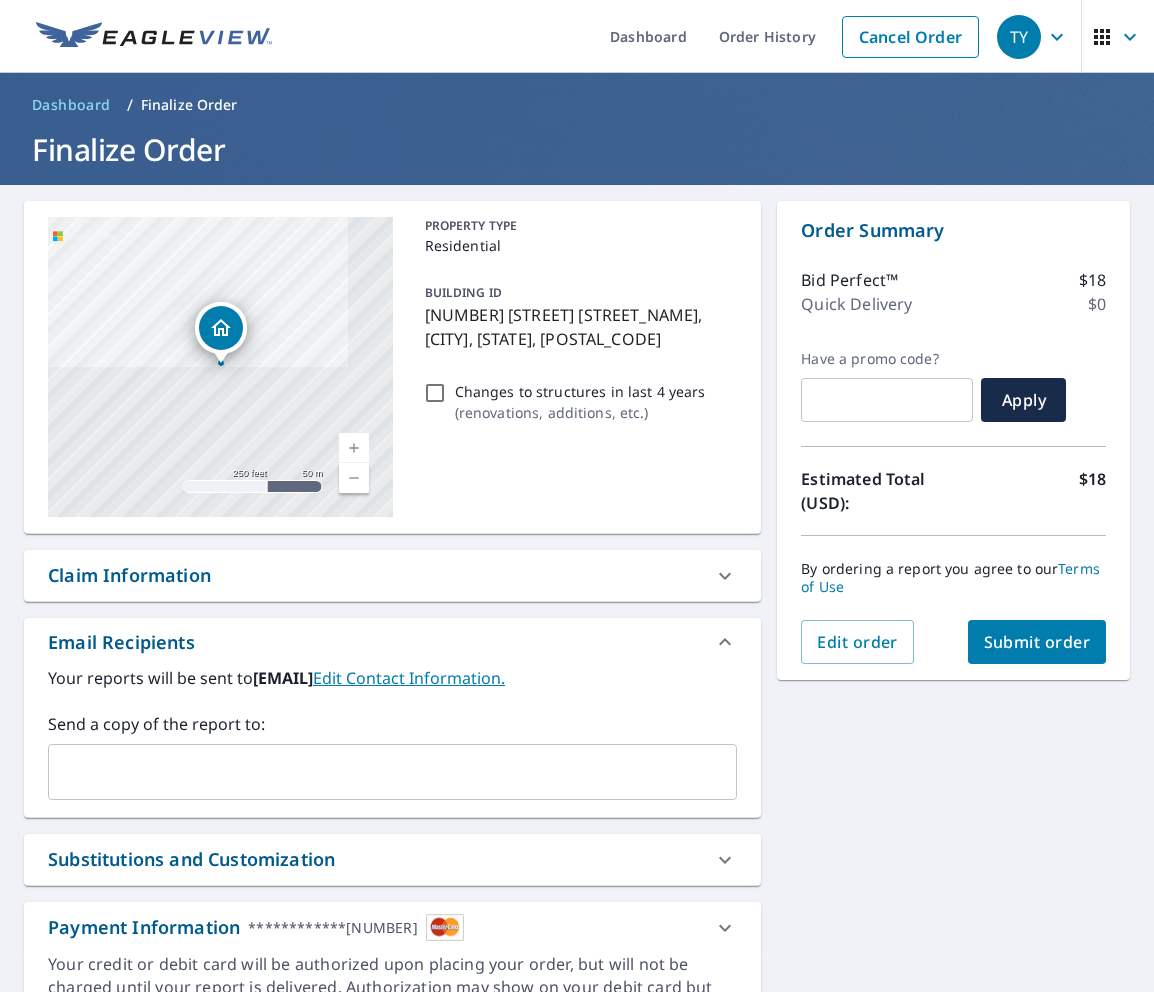 click on "Submit order" at bounding box center [1037, 642] 